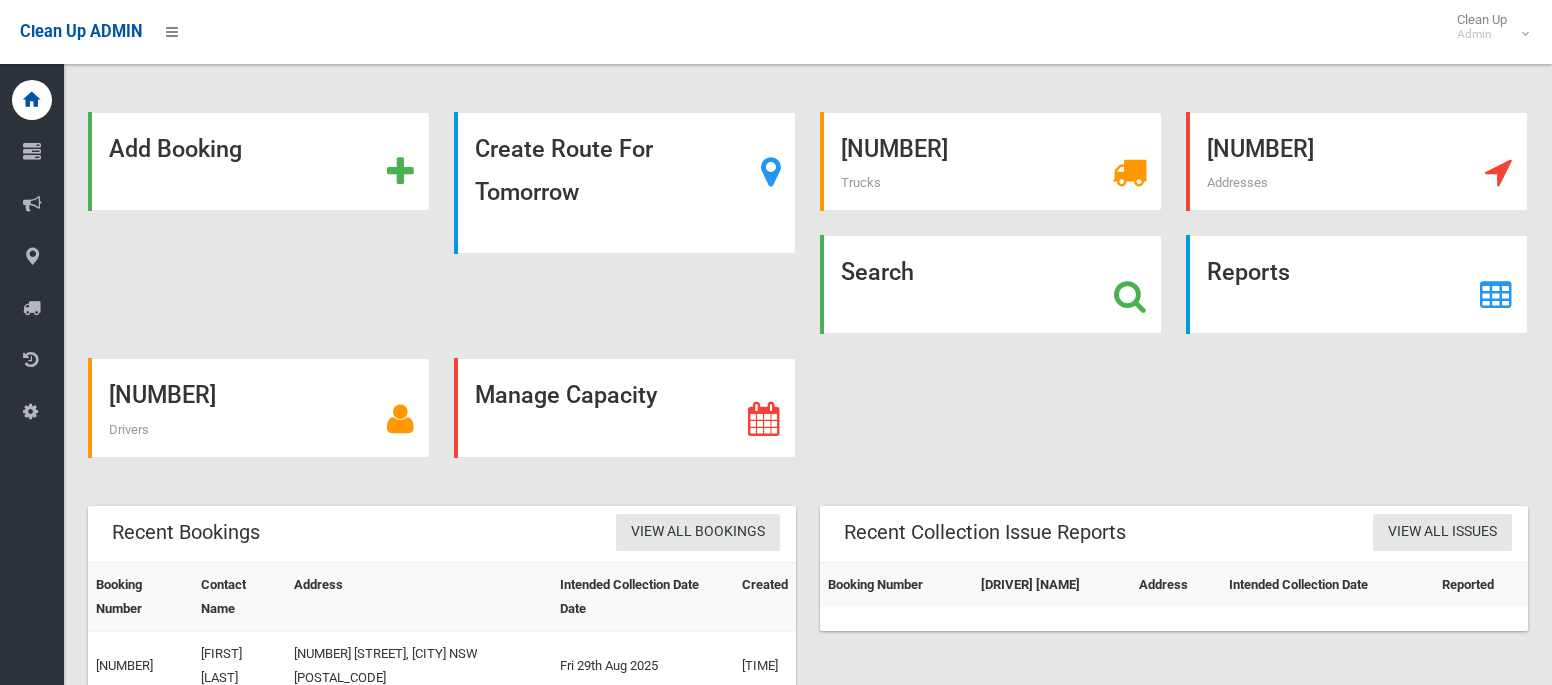 scroll, scrollTop: 0, scrollLeft: 0, axis: both 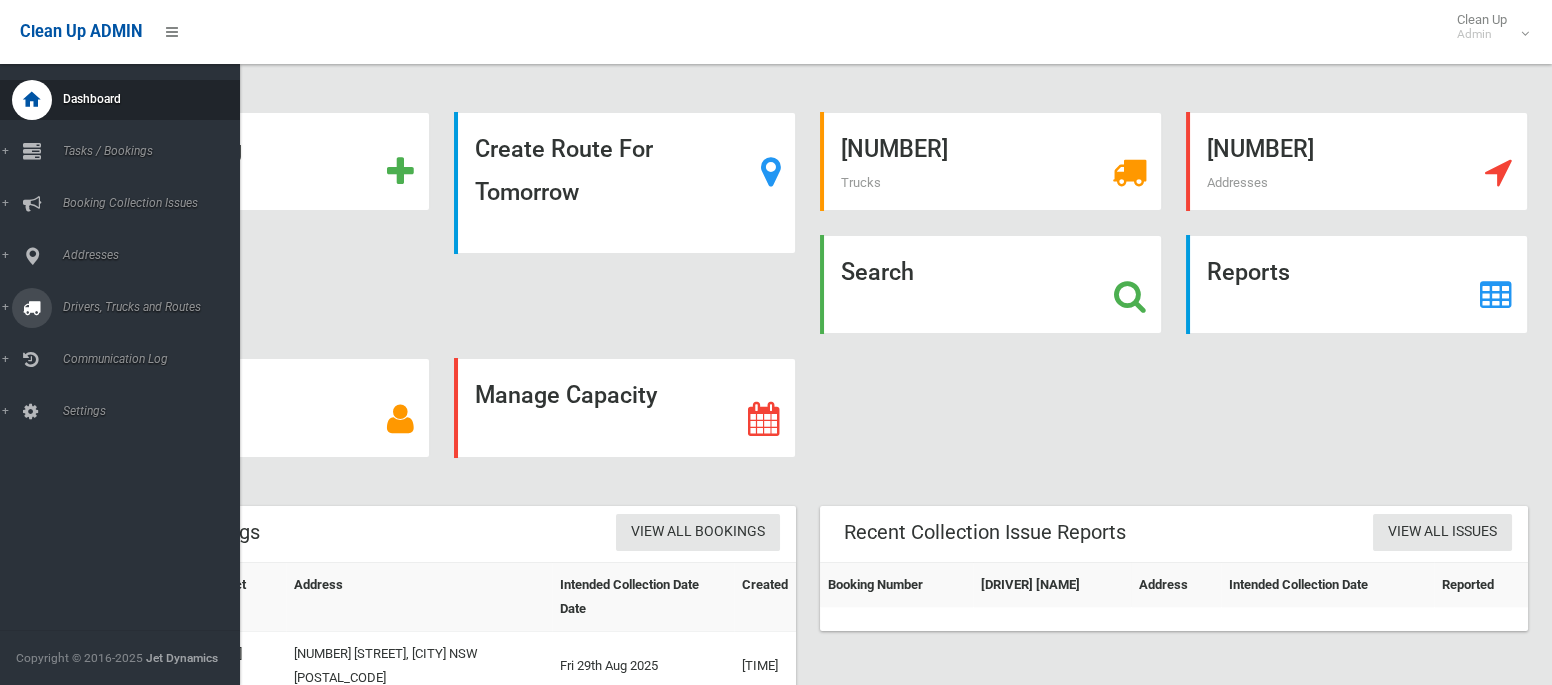 click on "Drivers, Trucks and Routes" at bounding box center (148, 307) 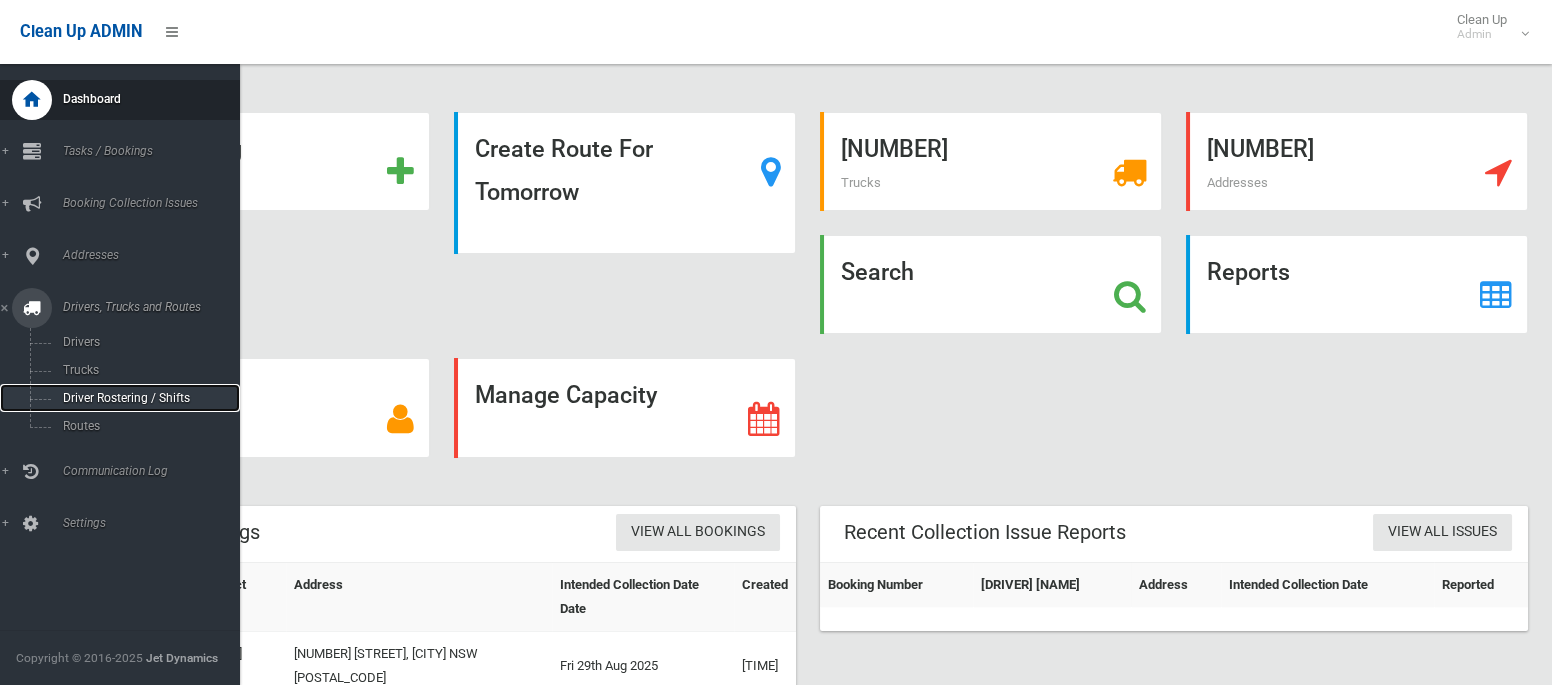 click on "Driver Rostering / Shifts" at bounding box center [140, 398] 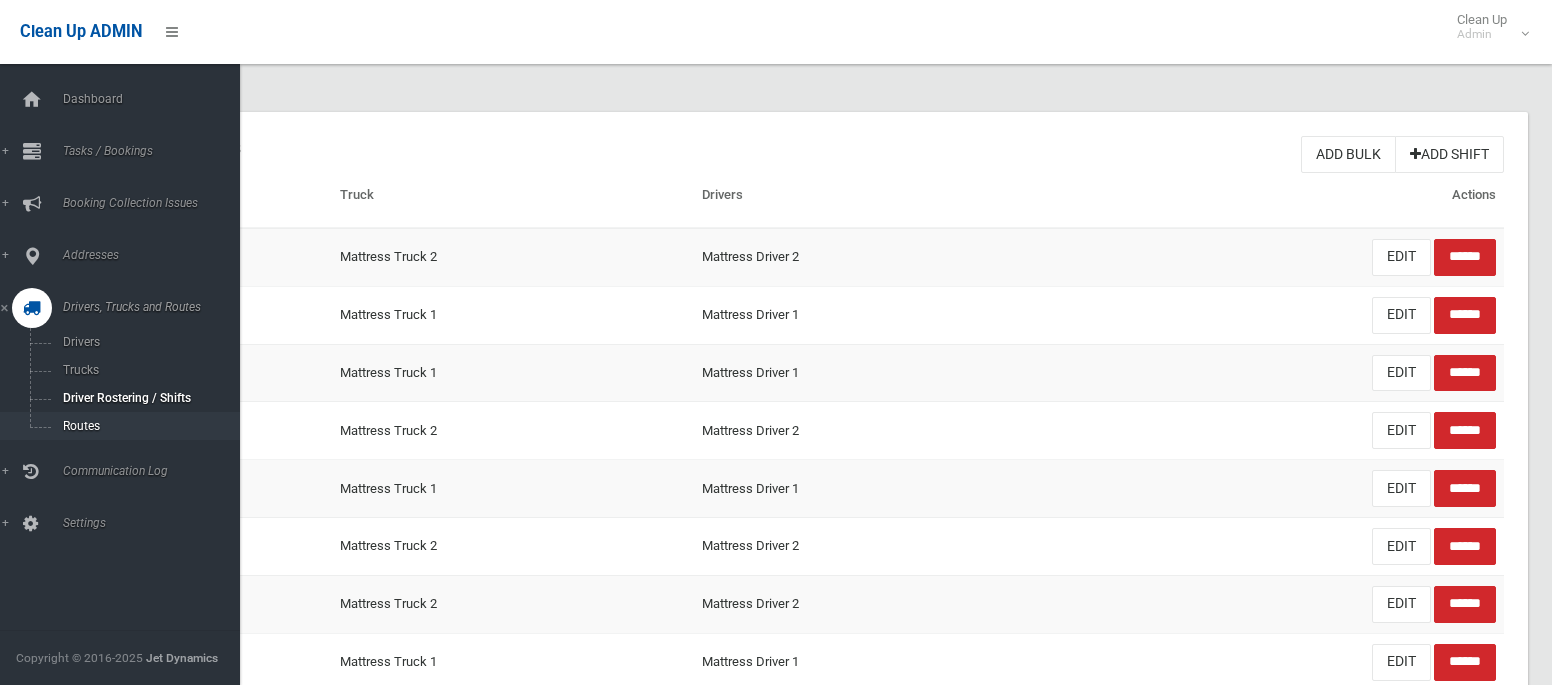 scroll, scrollTop: 0, scrollLeft: 0, axis: both 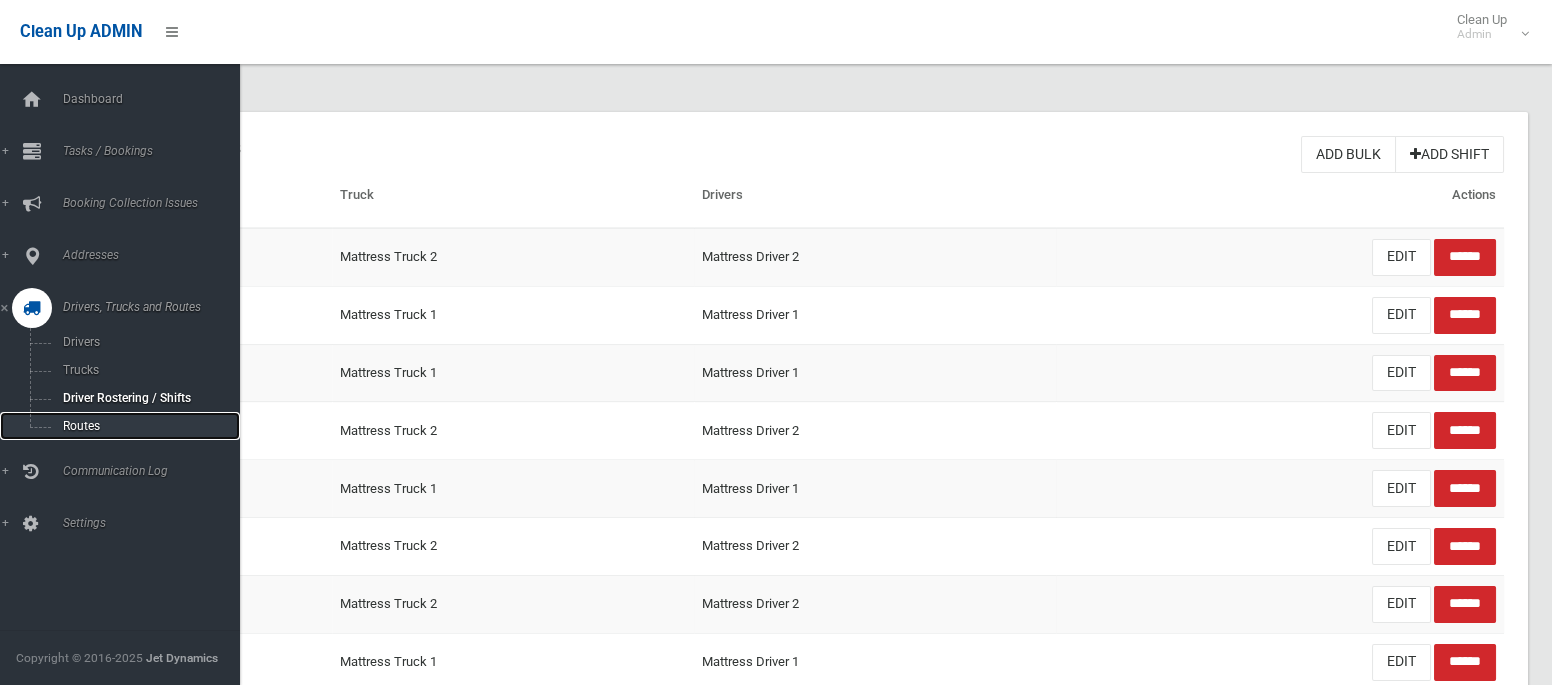 click on "Routes" at bounding box center (140, 426) 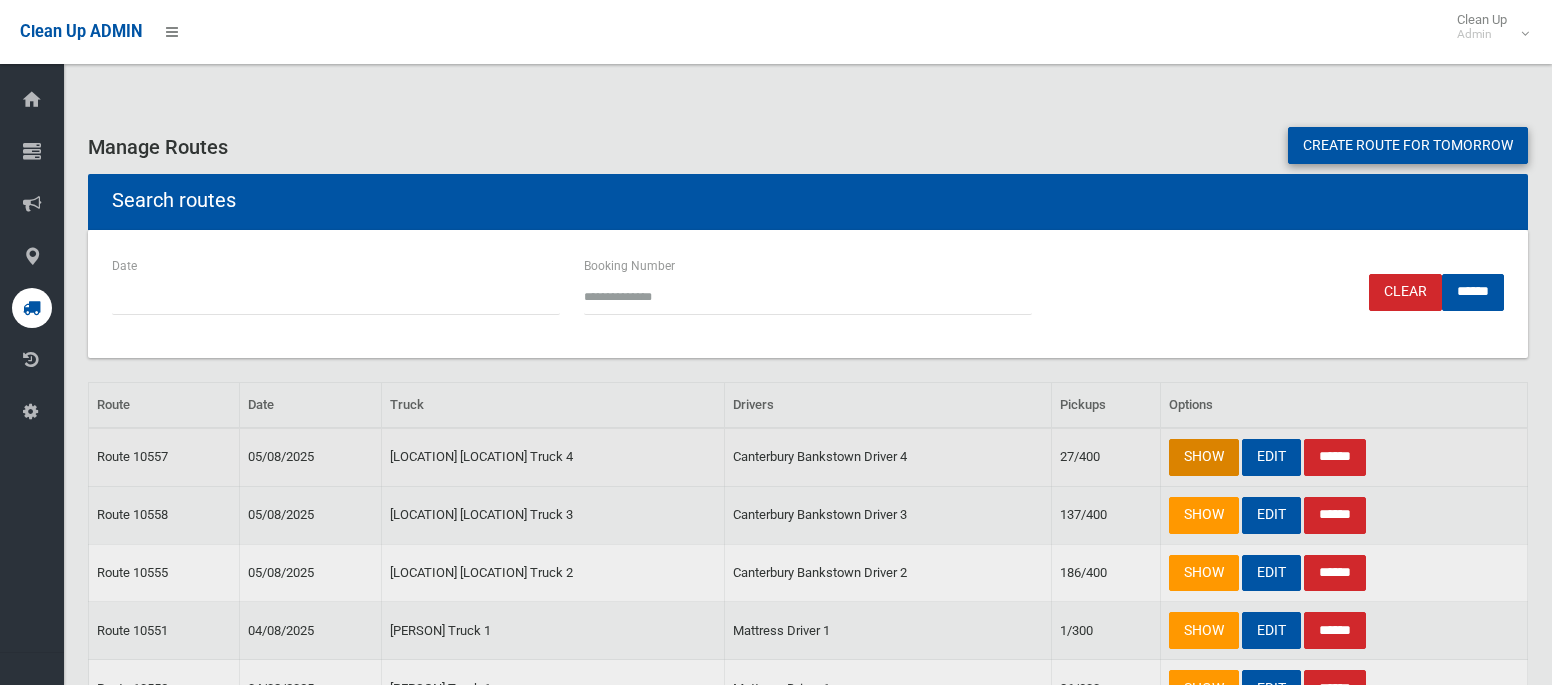 scroll, scrollTop: 0, scrollLeft: 0, axis: both 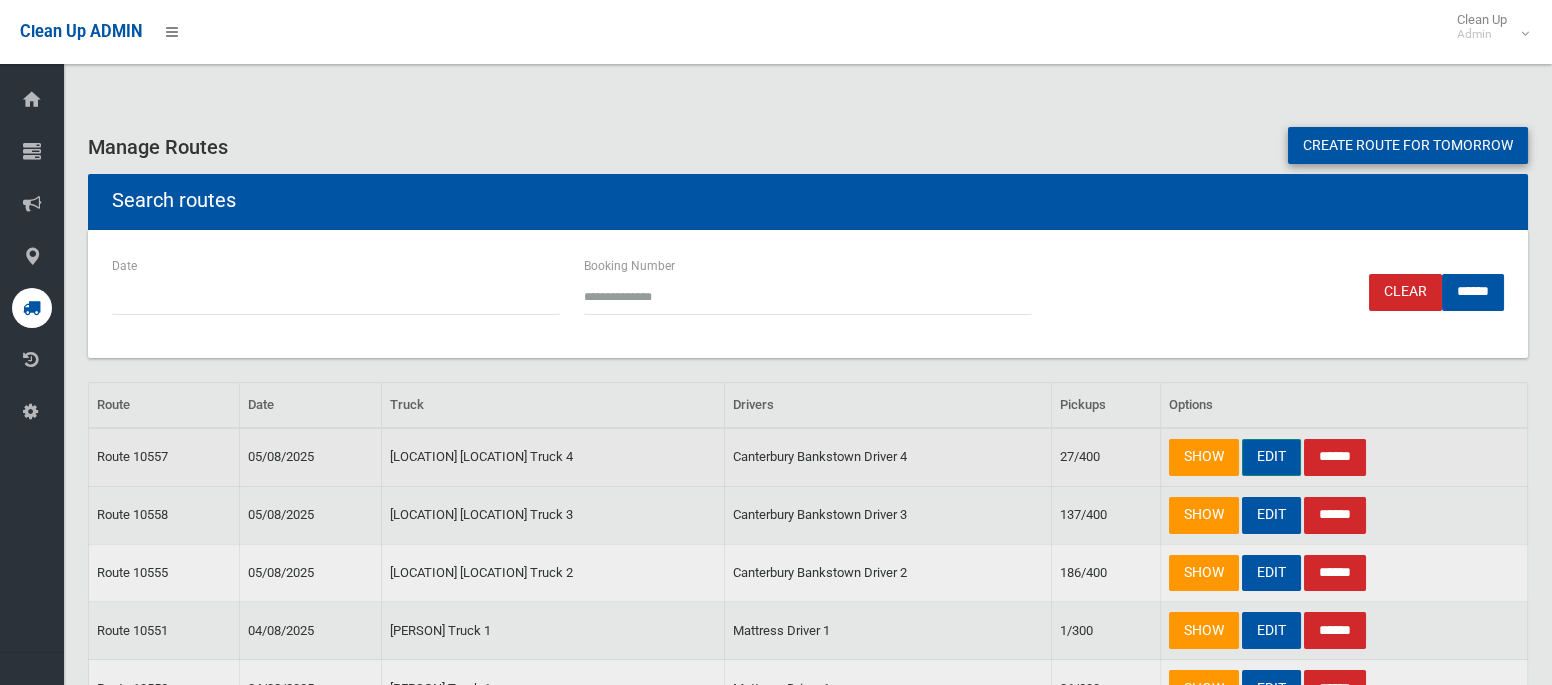click on "EDIT" at bounding box center [1271, 457] 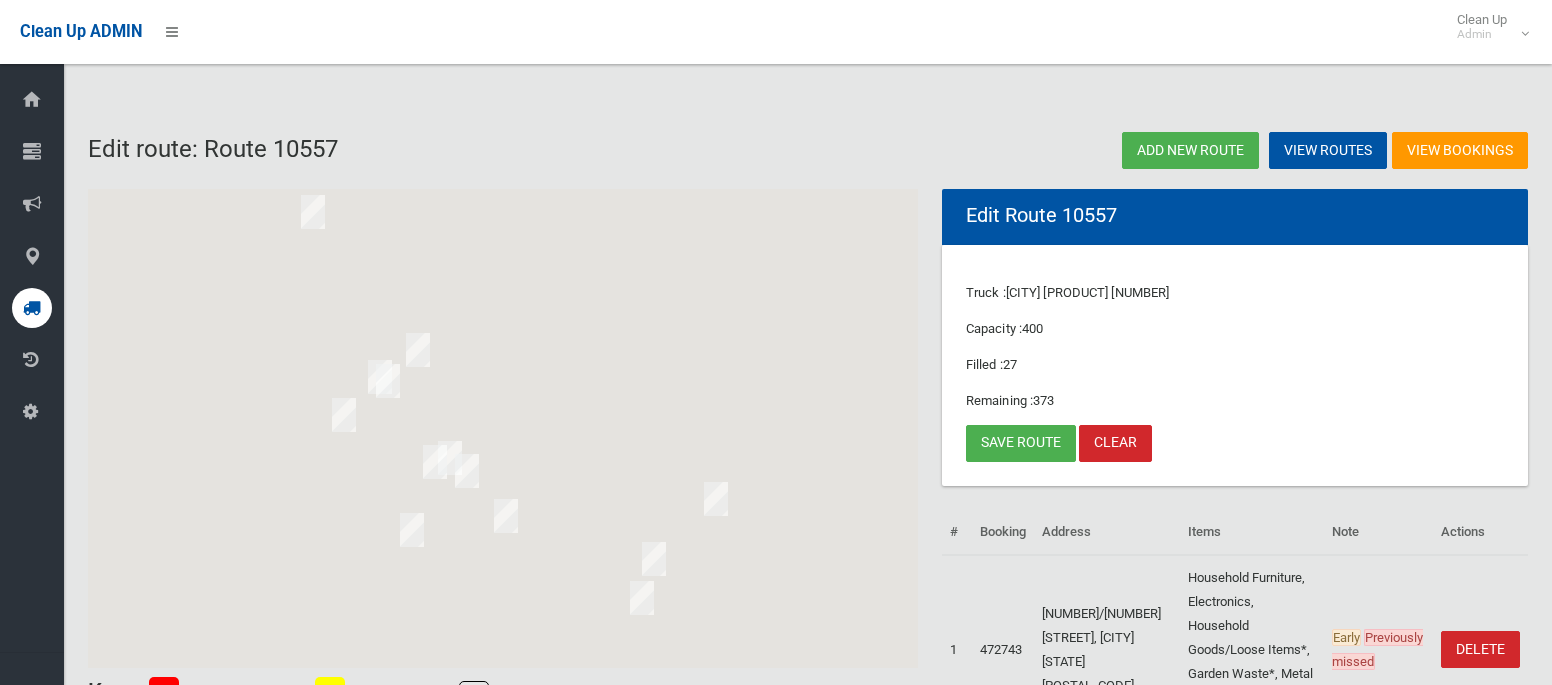 scroll, scrollTop: 0, scrollLeft: 0, axis: both 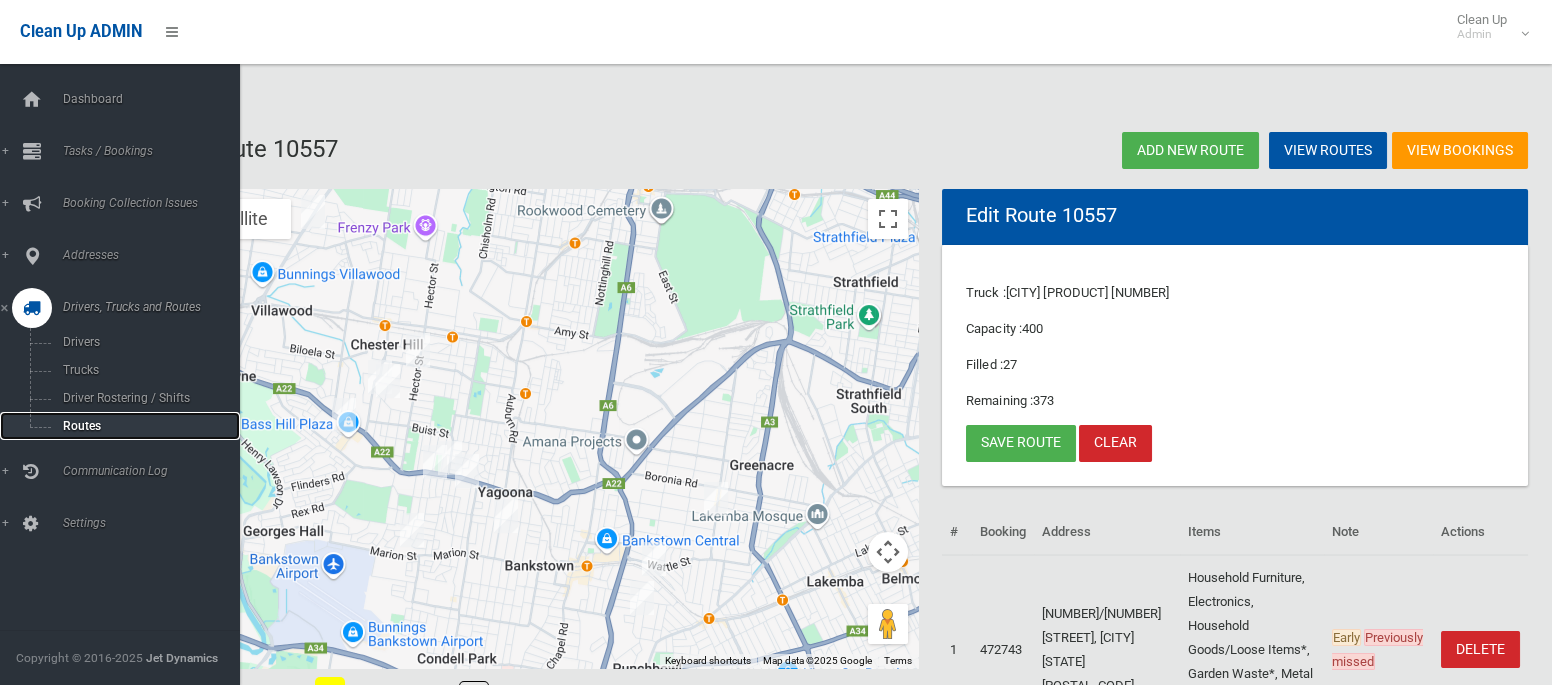 click on "Routes" at bounding box center [140, 426] 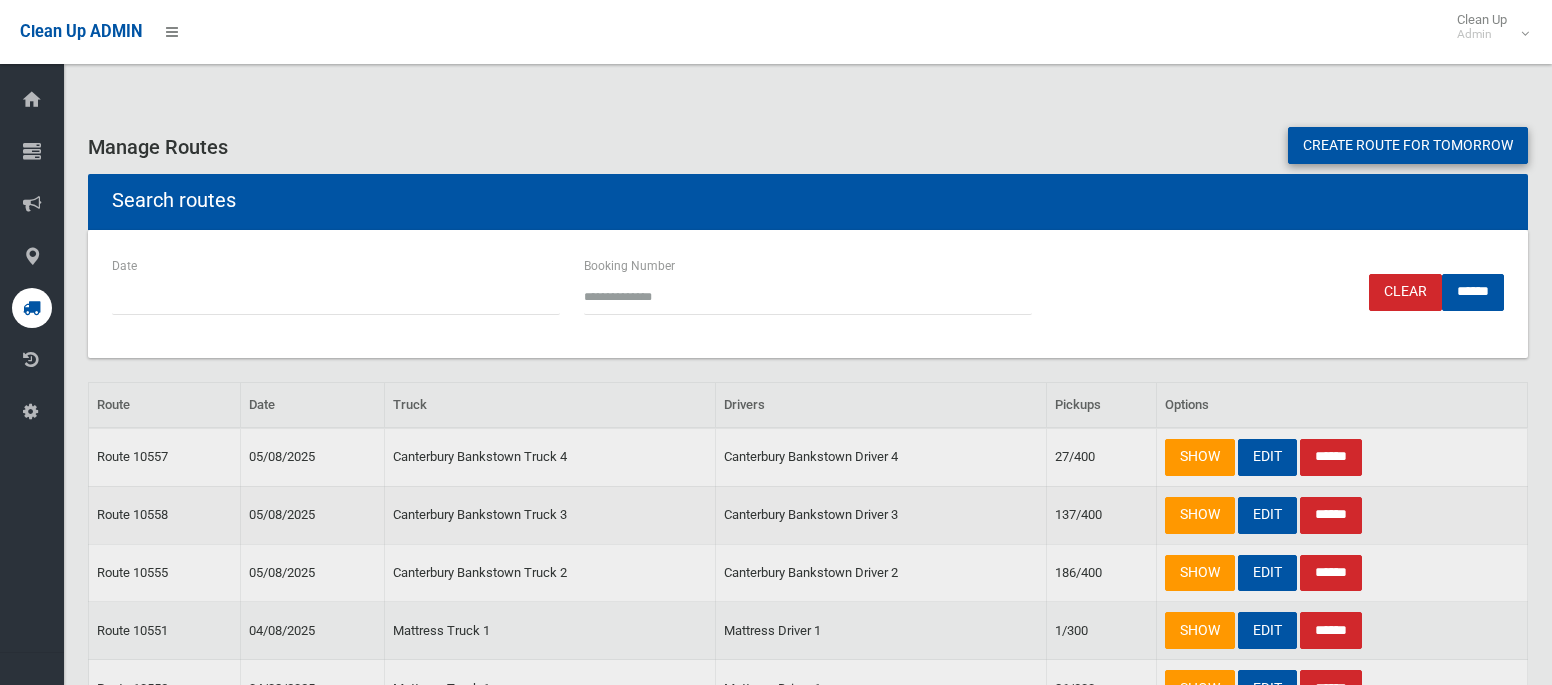scroll, scrollTop: 0, scrollLeft: 0, axis: both 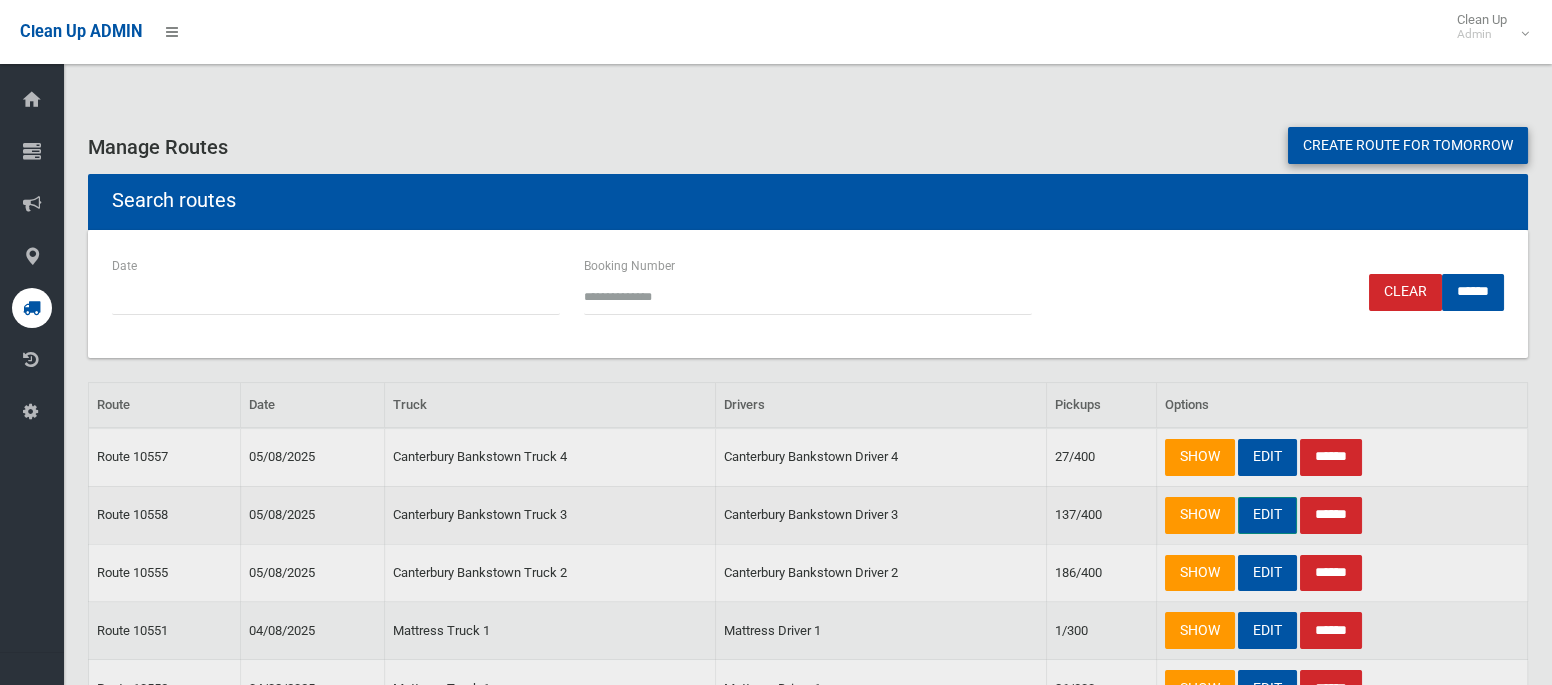 click on "EDIT" at bounding box center (1267, 515) 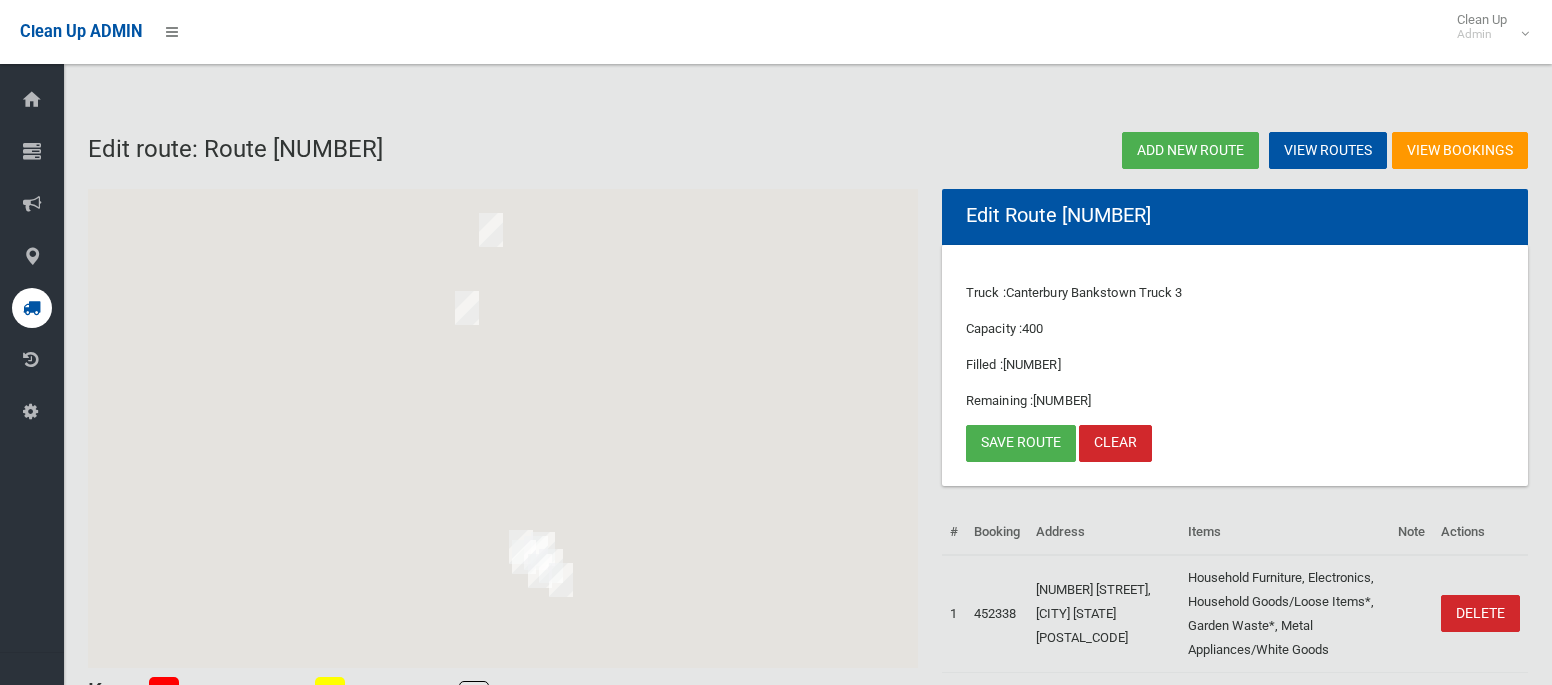 scroll, scrollTop: 0, scrollLeft: 0, axis: both 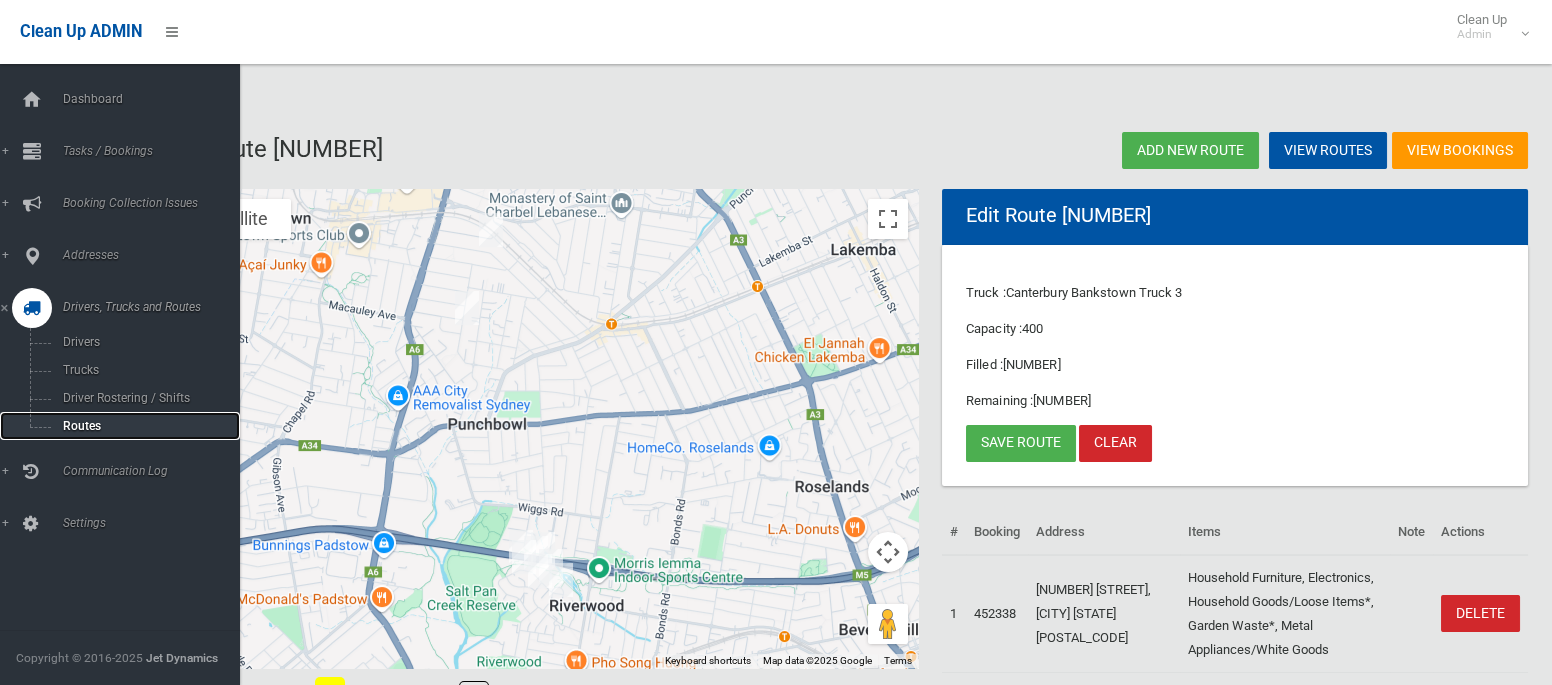 click on "Routes" at bounding box center (140, 426) 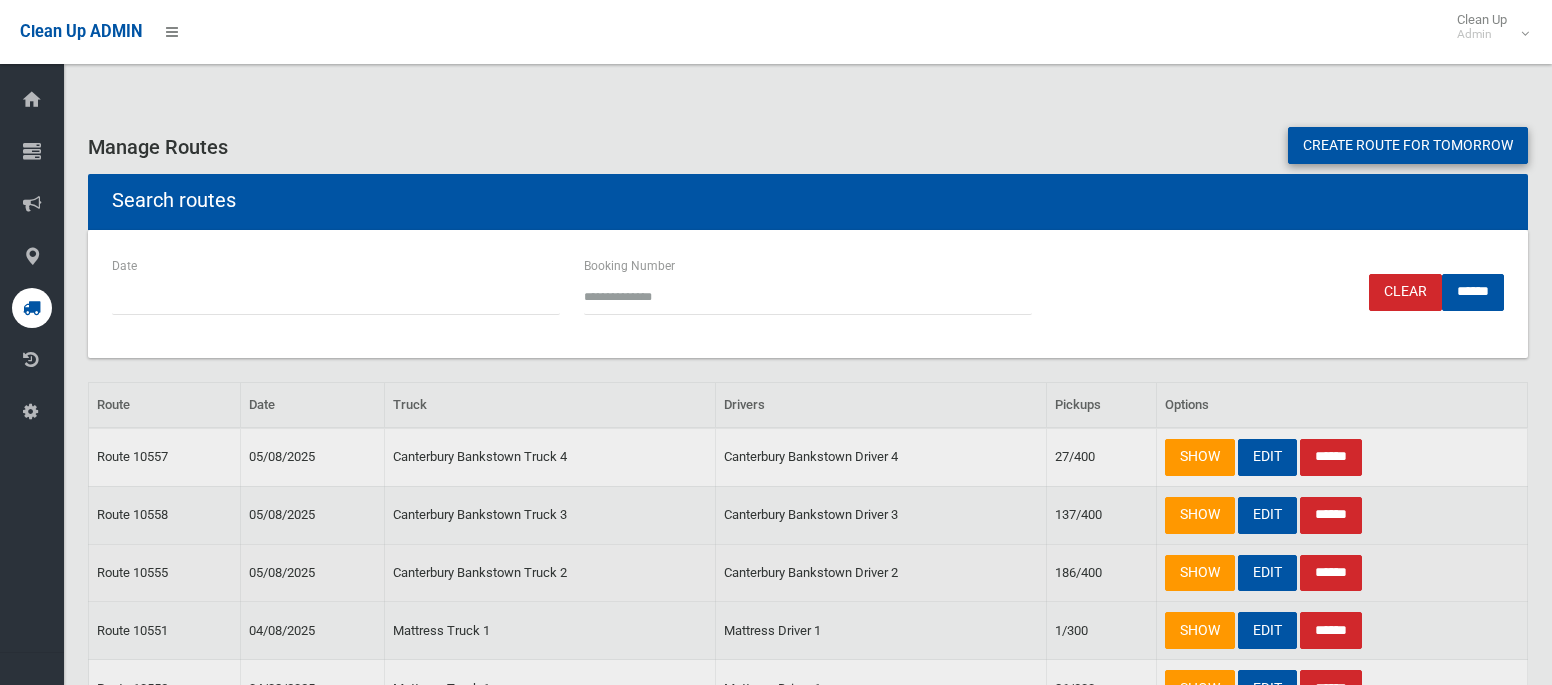 scroll, scrollTop: 0, scrollLeft: 0, axis: both 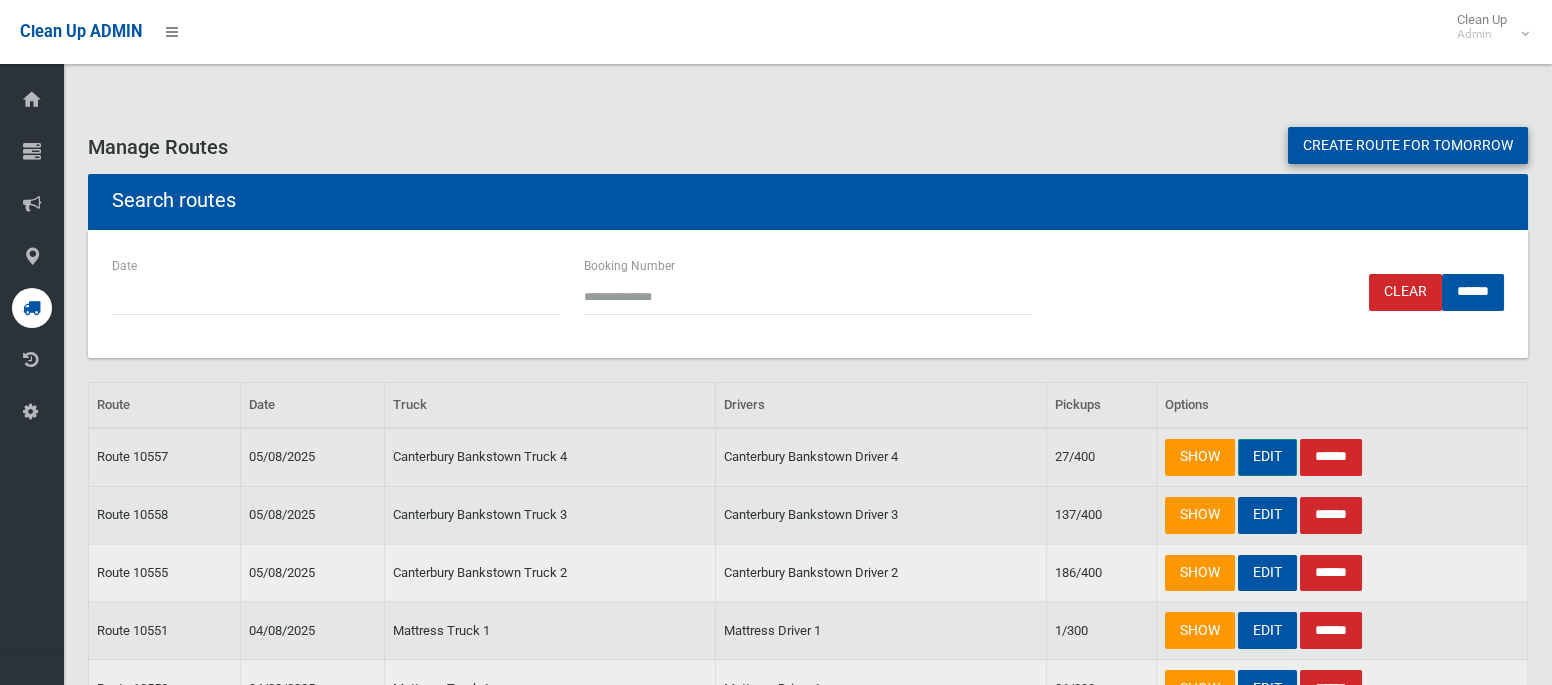 click on "EDIT" at bounding box center [1267, 457] 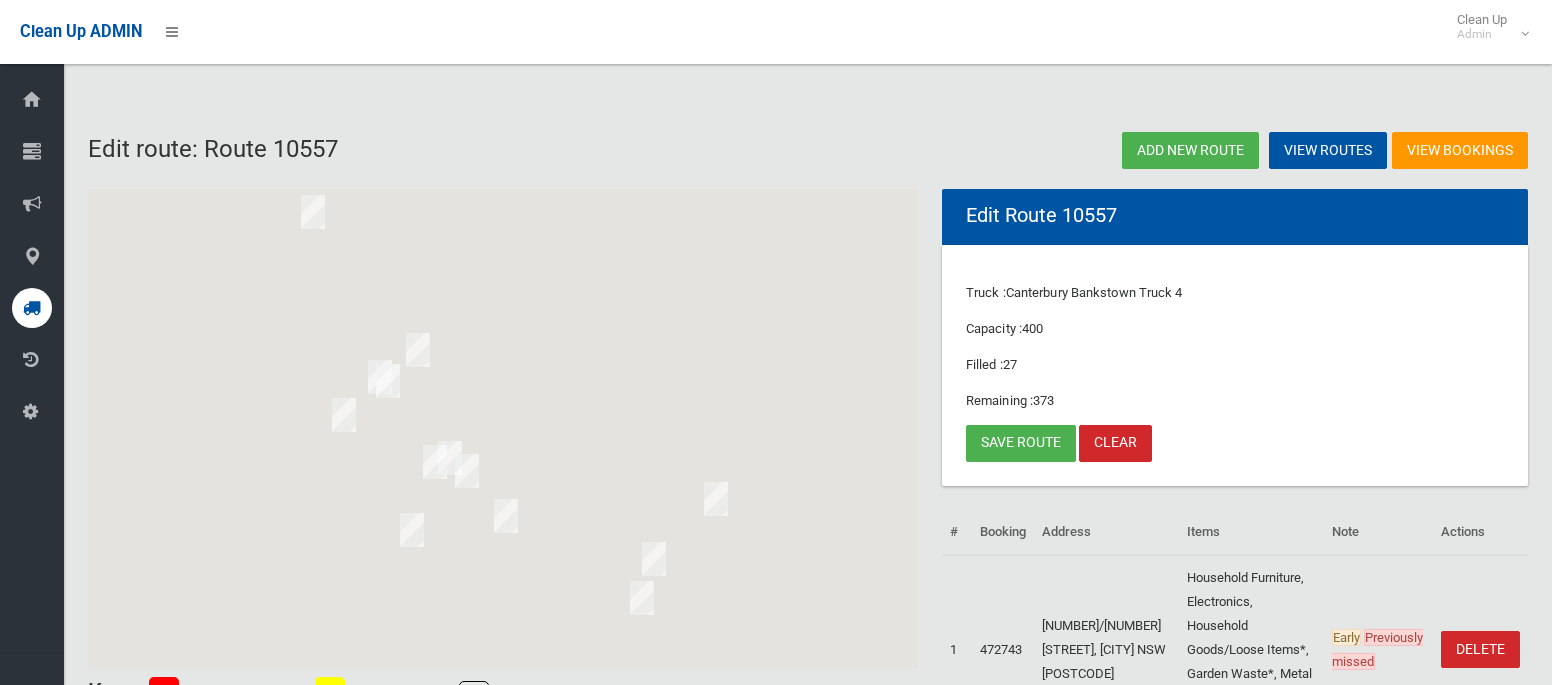 scroll, scrollTop: 0, scrollLeft: 0, axis: both 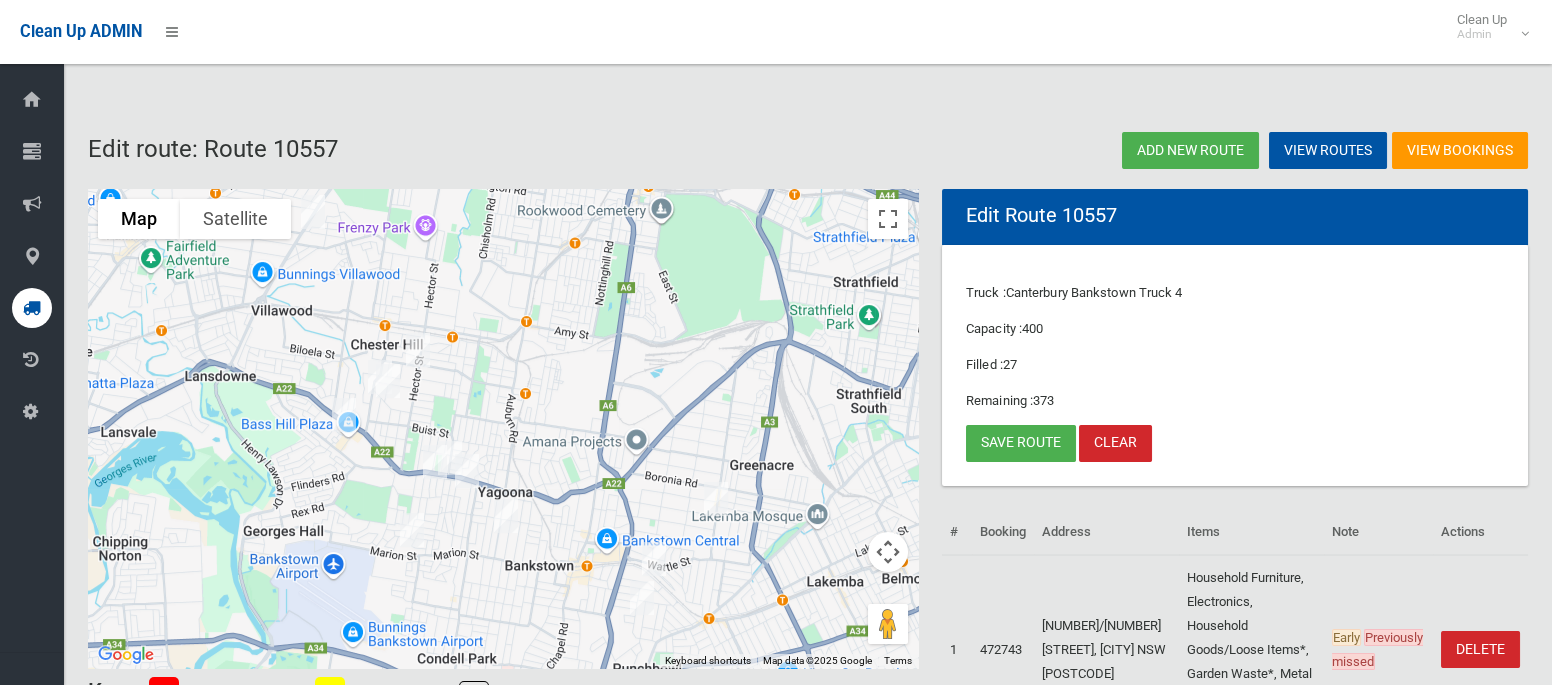 click at bounding box center (654, 559) 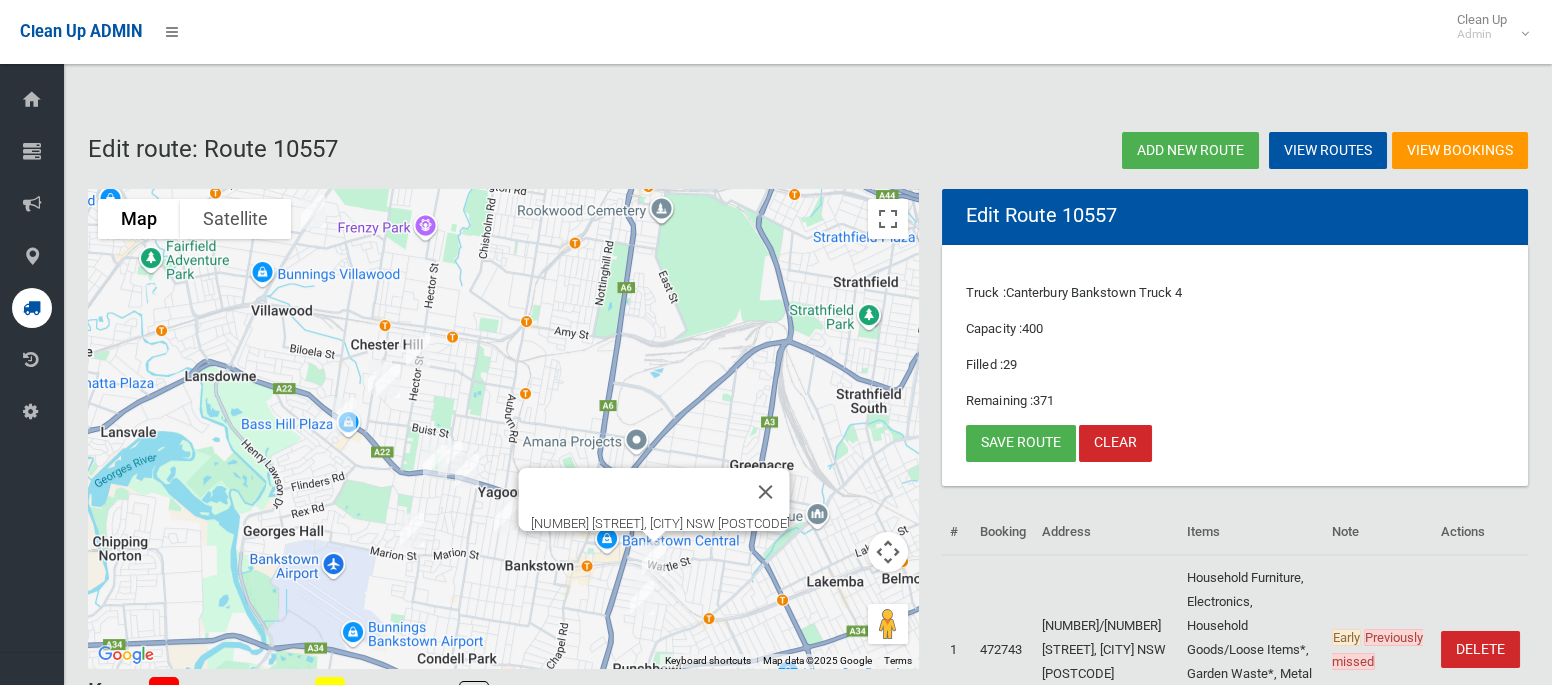 click at bounding box center (642, 598) 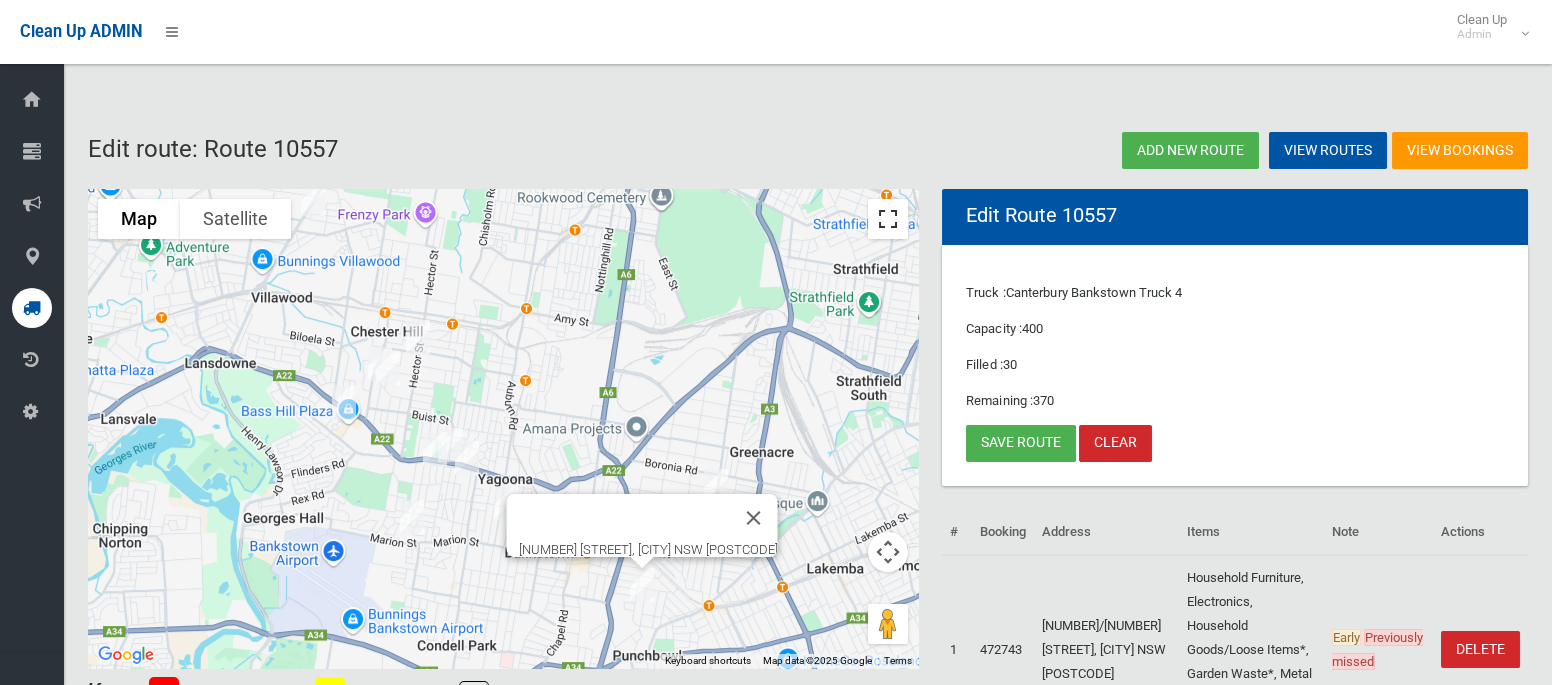 click at bounding box center (888, 219) 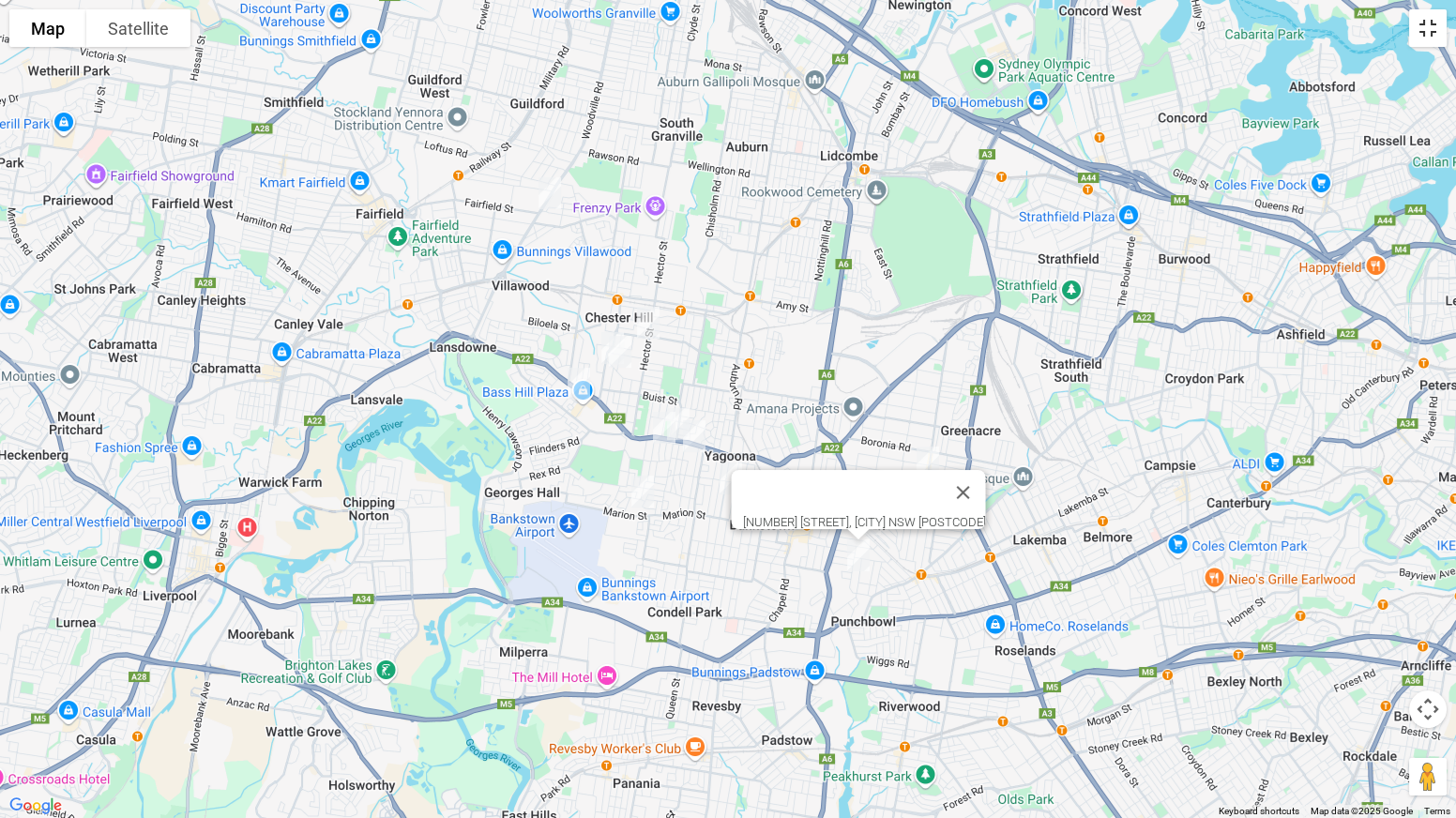 click at bounding box center [1428, 28] 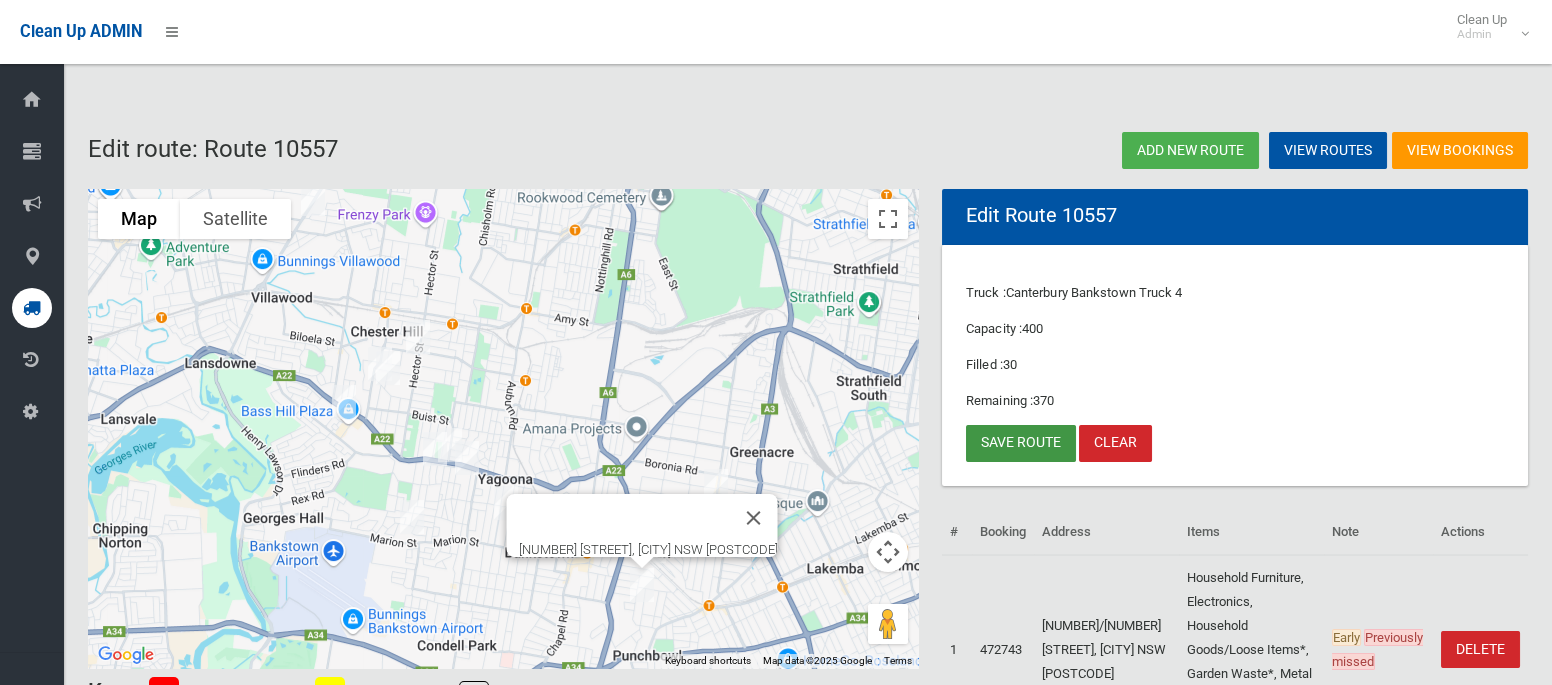 click on "Save route" at bounding box center [1021, 443] 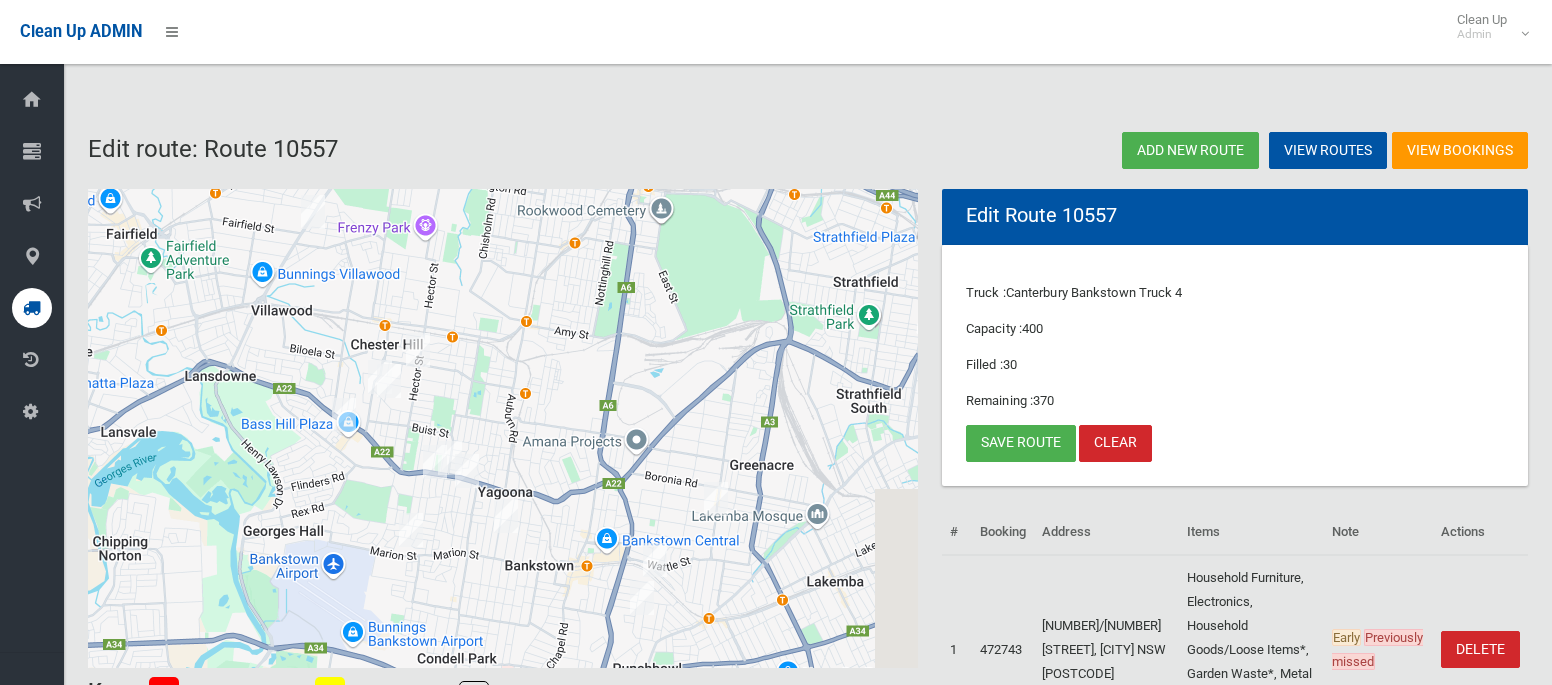 scroll, scrollTop: 0, scrollLeft: 0, axis: both 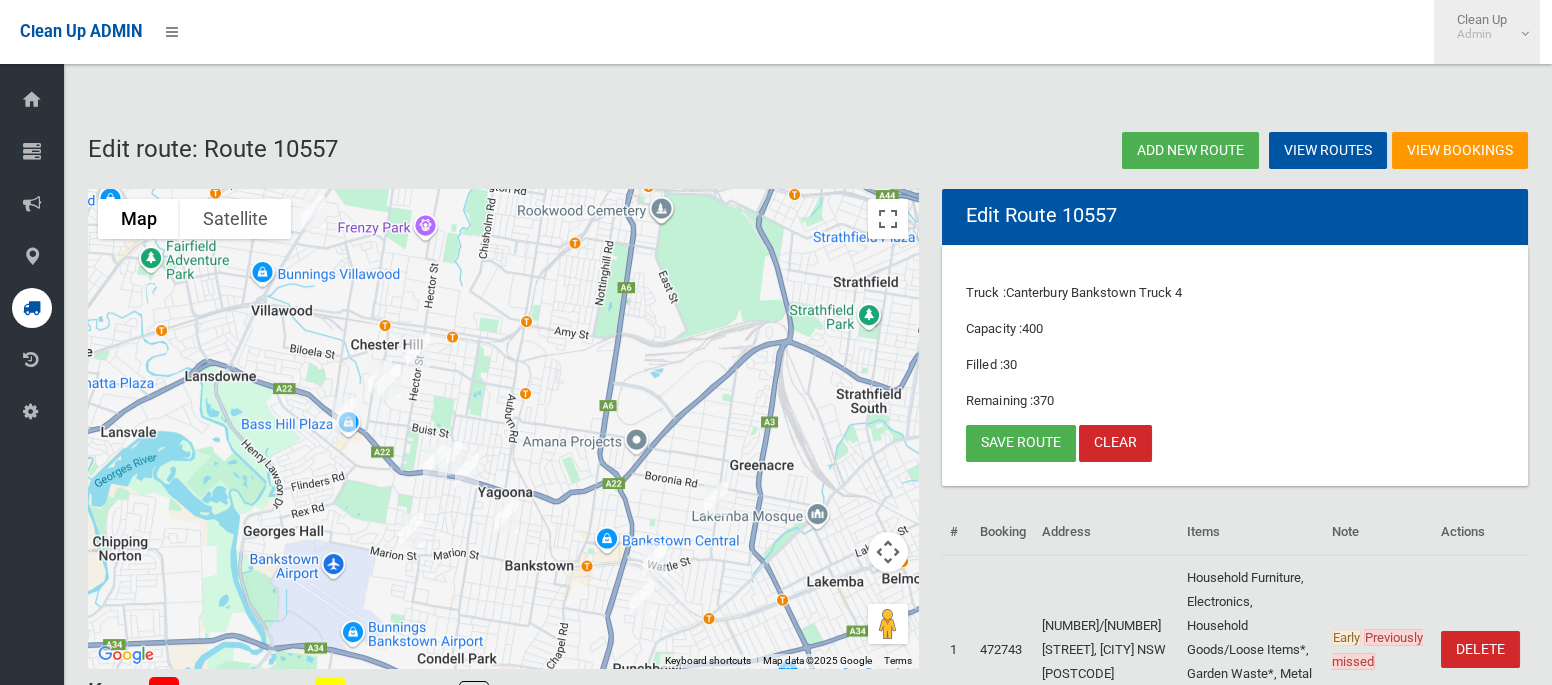 click on "Clean Up
Admin" at bounding box center [1487, 32] 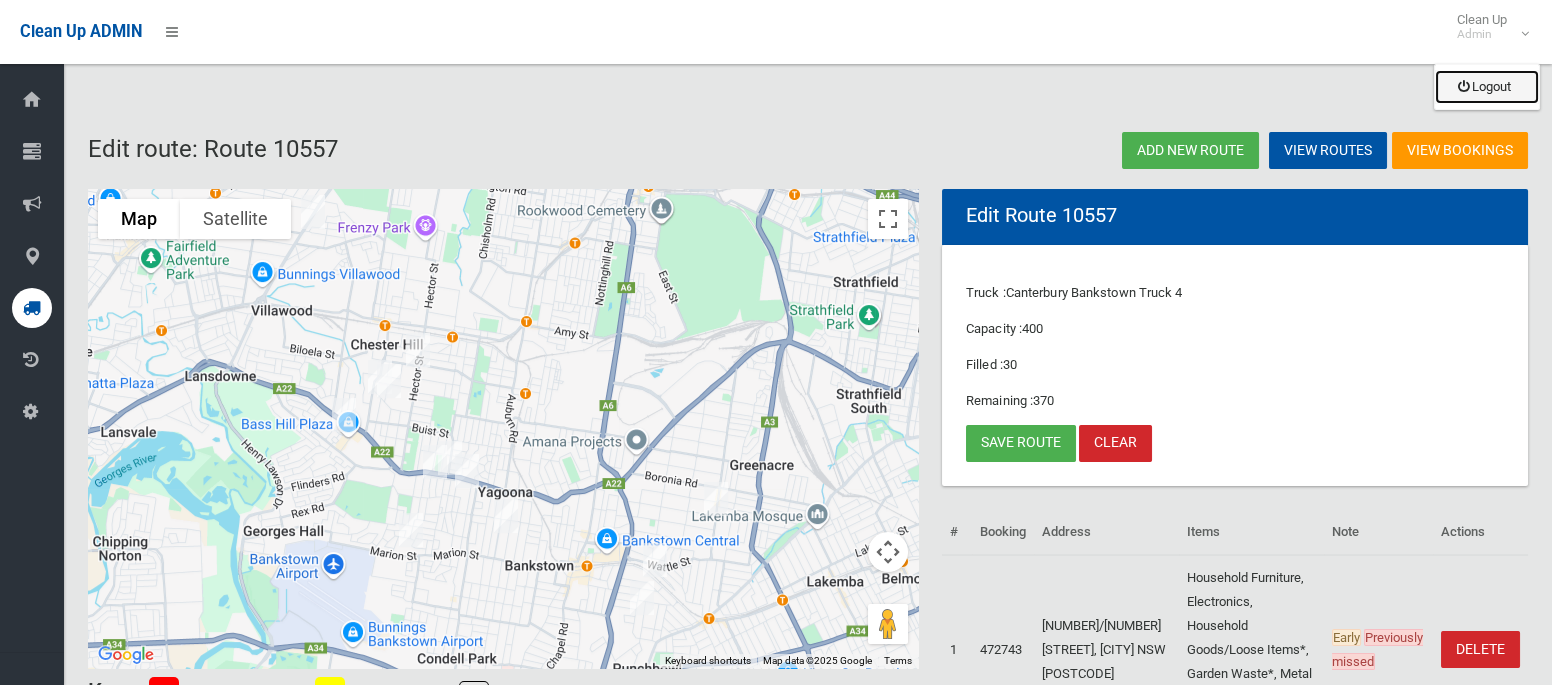 click on "Logout" at bounding box center (1487, 87) 